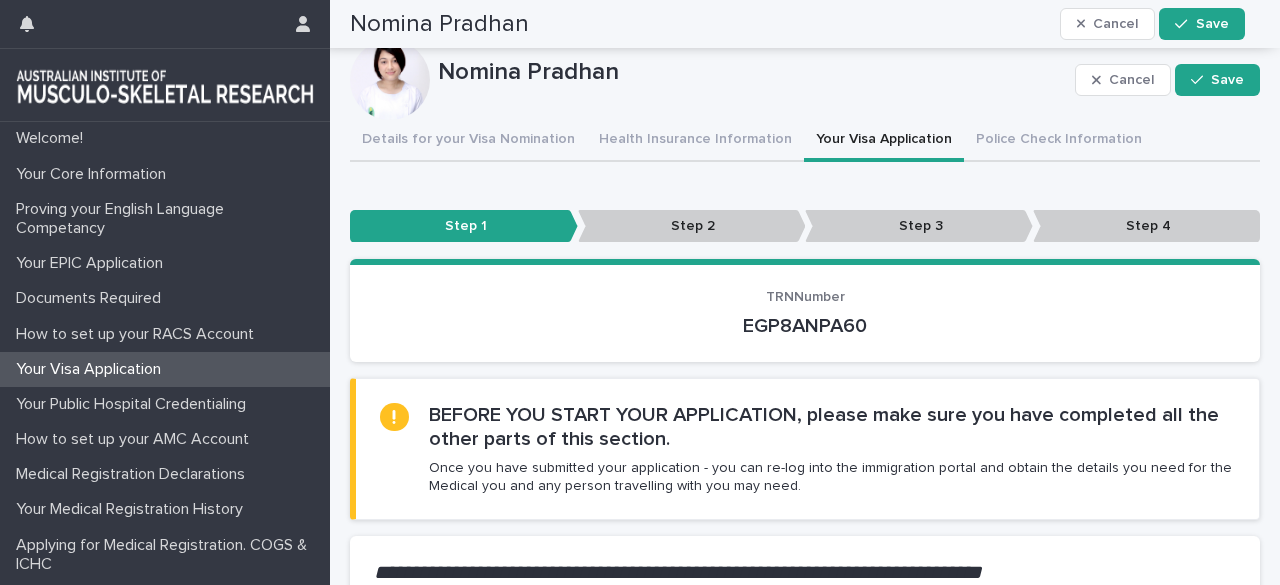 scroll, scrollTop: 0, scrollLeft: 0, axis: both 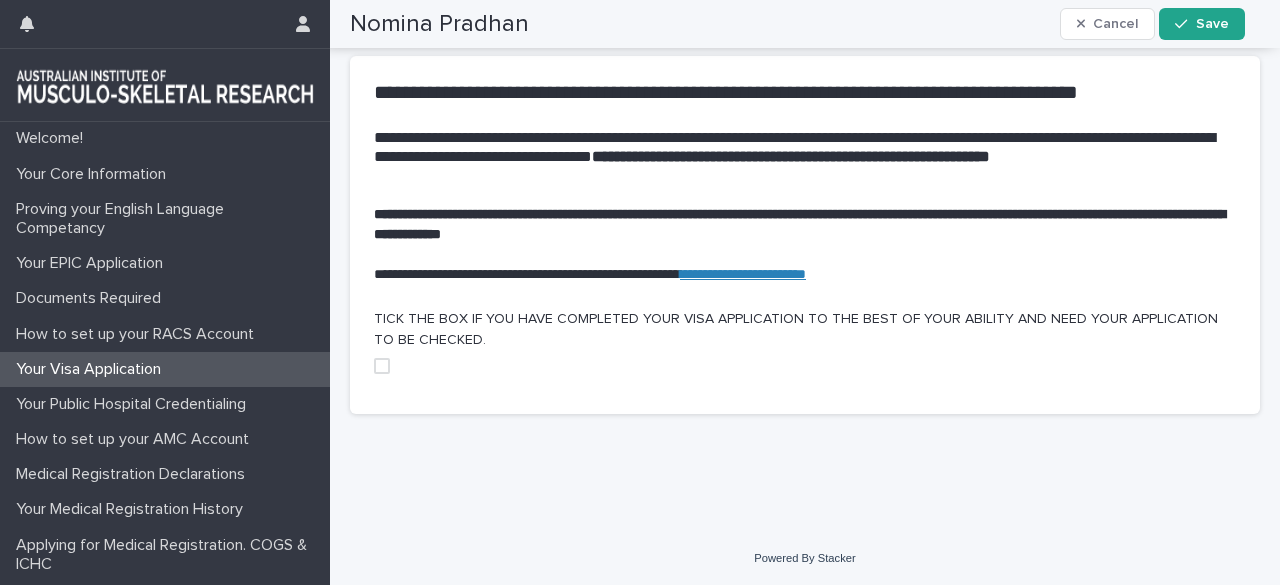 click at bounding box center (382, 366) 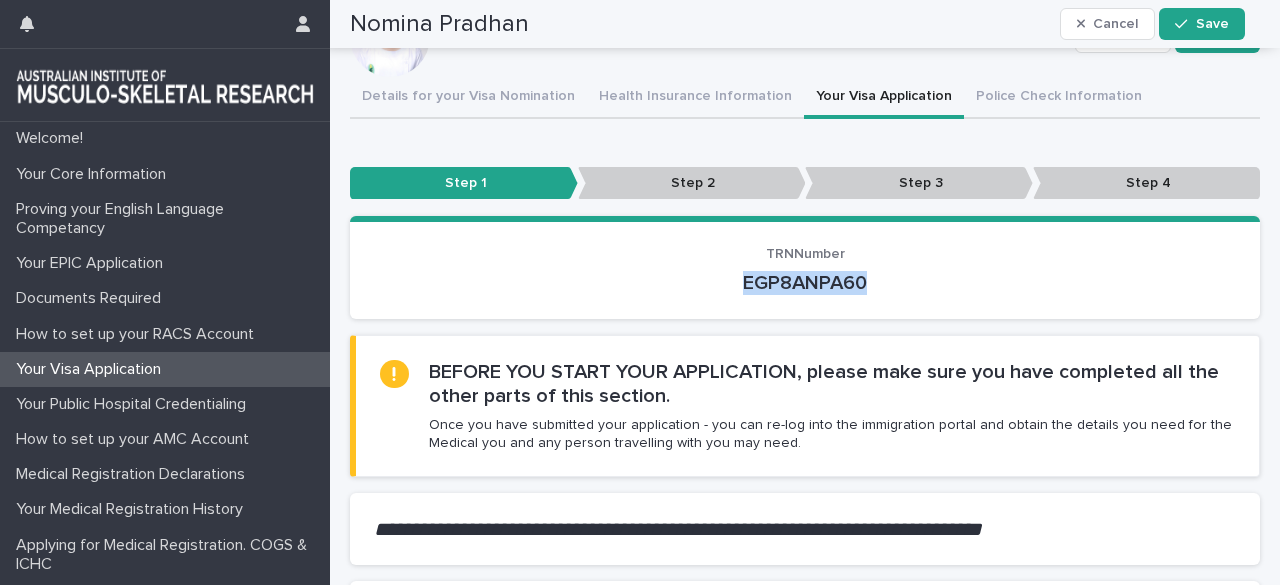 scroll, scrollTop: 0, scrollLeft: 0, axis: both 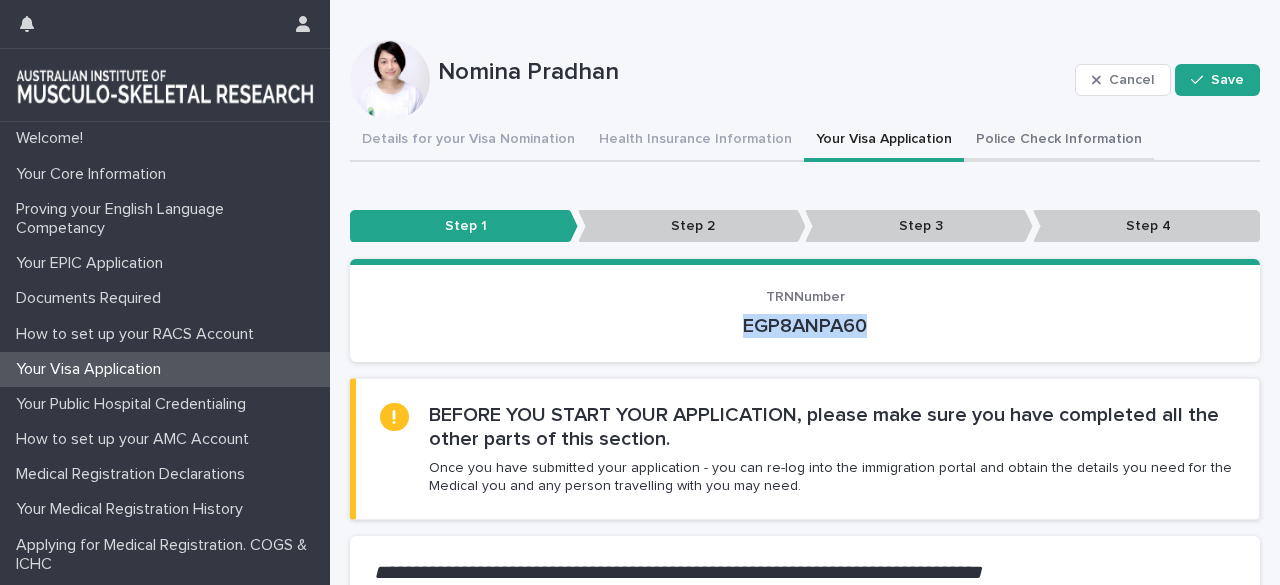 click on "Police Check Information" at bounding box center [1059, 141] 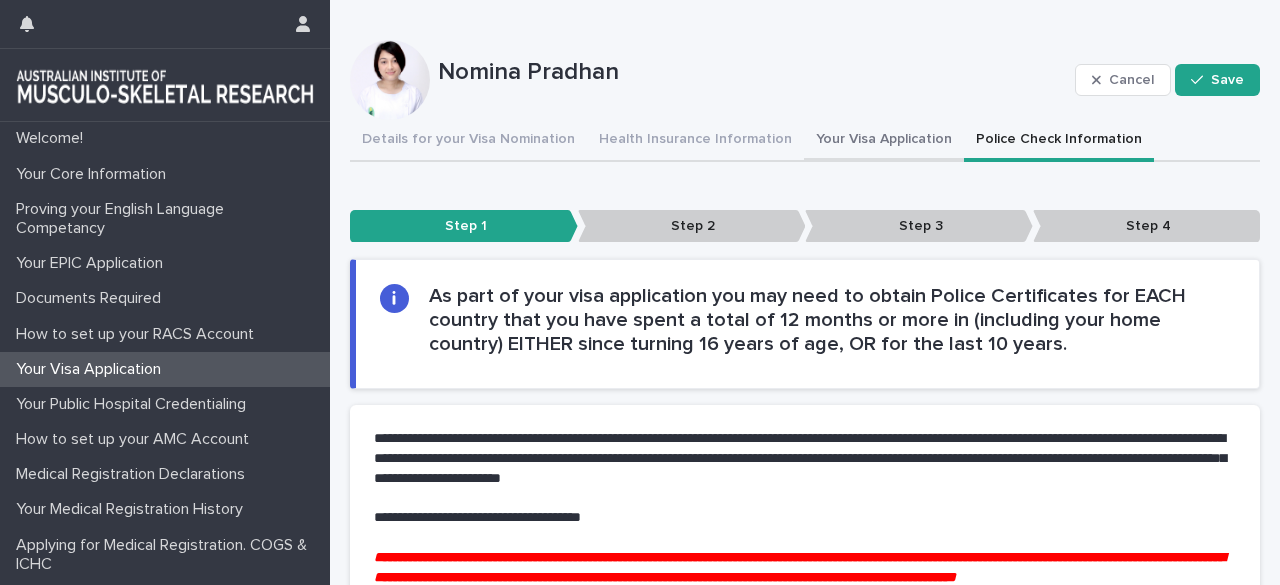 click on "Your Visa Application" at bounding box center [884, 141] 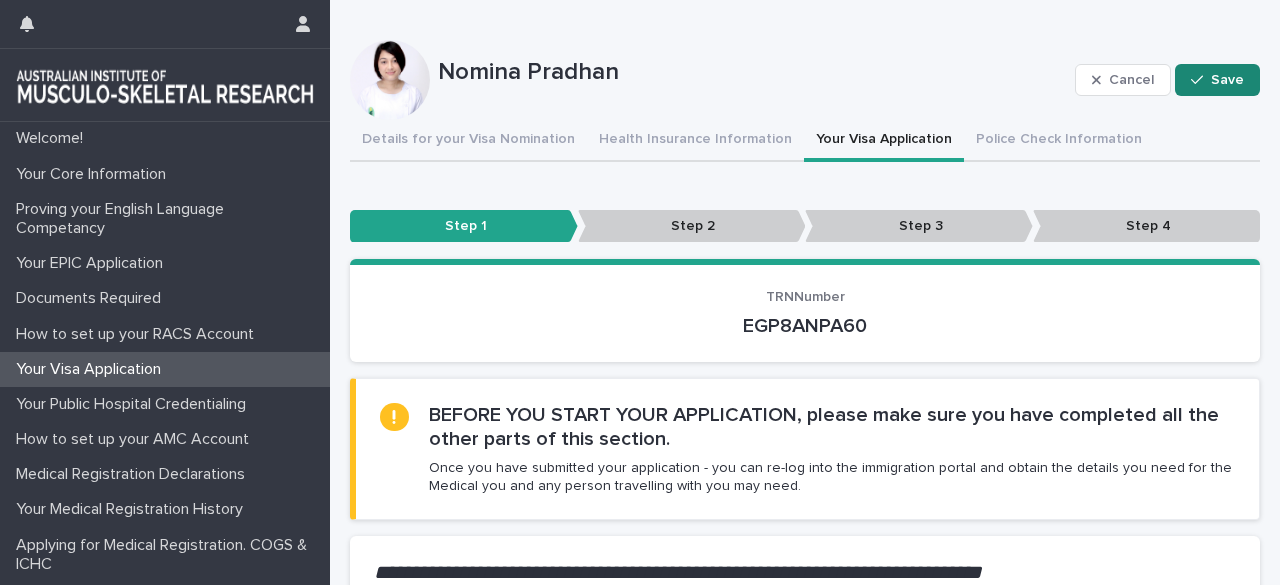 click on "Save" at bounding box center [1217, 80] 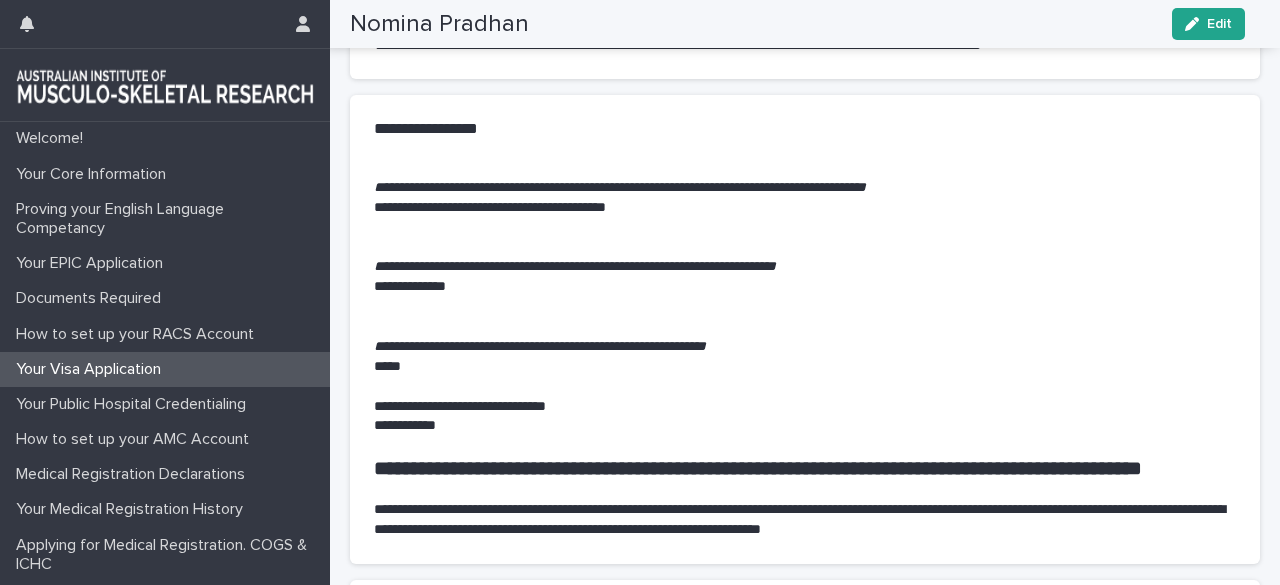scroll, scrollTop: 0, scrollLeft: 0, axis: both 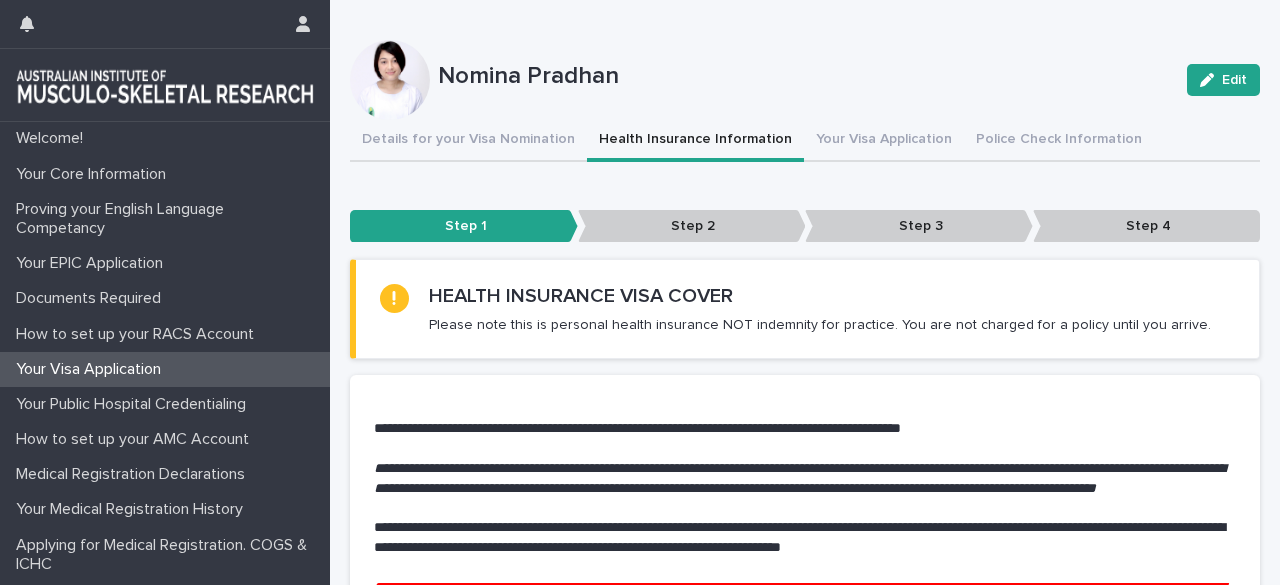 click on "Health Insurance Information" at bounding box center [695, 141] 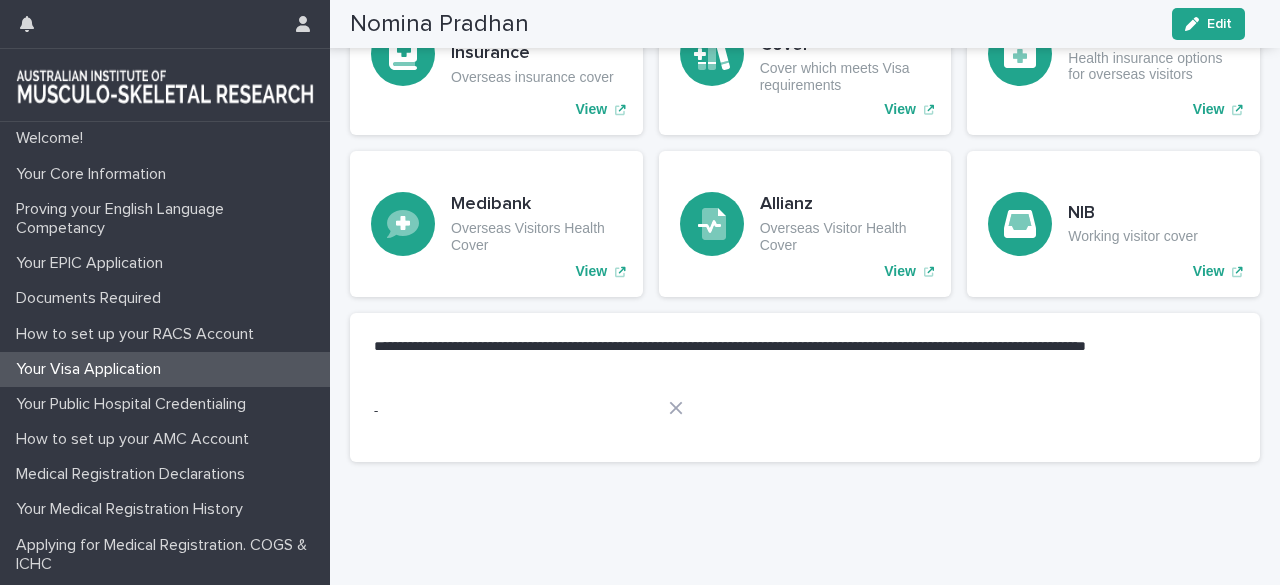 scroll, scrollTop: 1399, scrollLeft: 0, axis: vertical 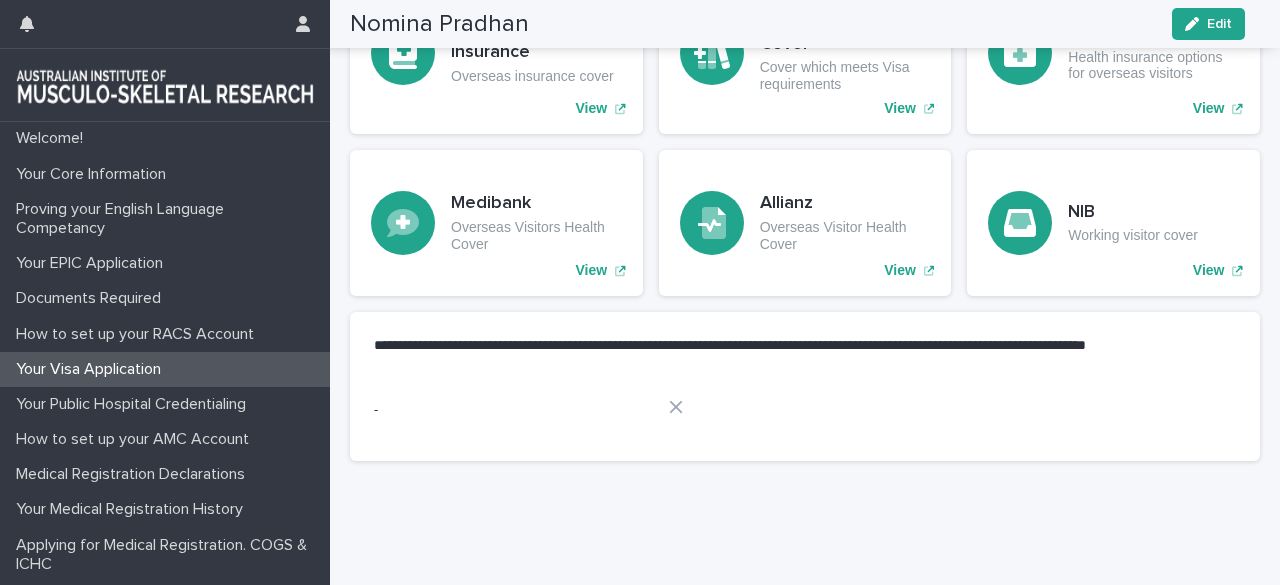 click on "**********" at bounding box center (805, 394) 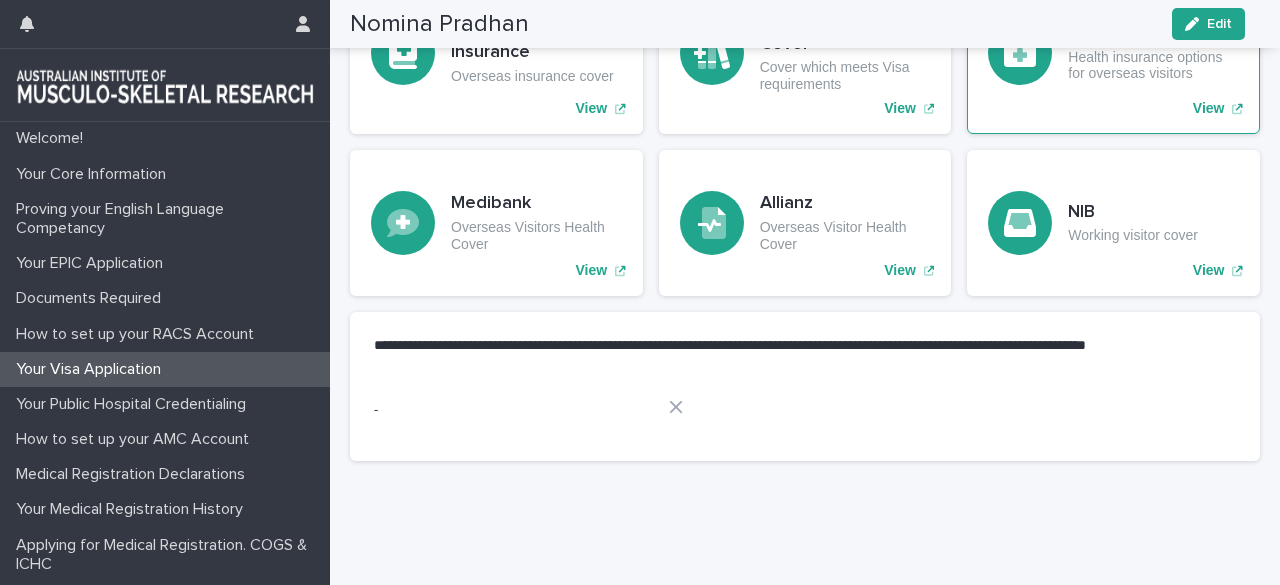 click on "View" at bounding box center (1209, 108) 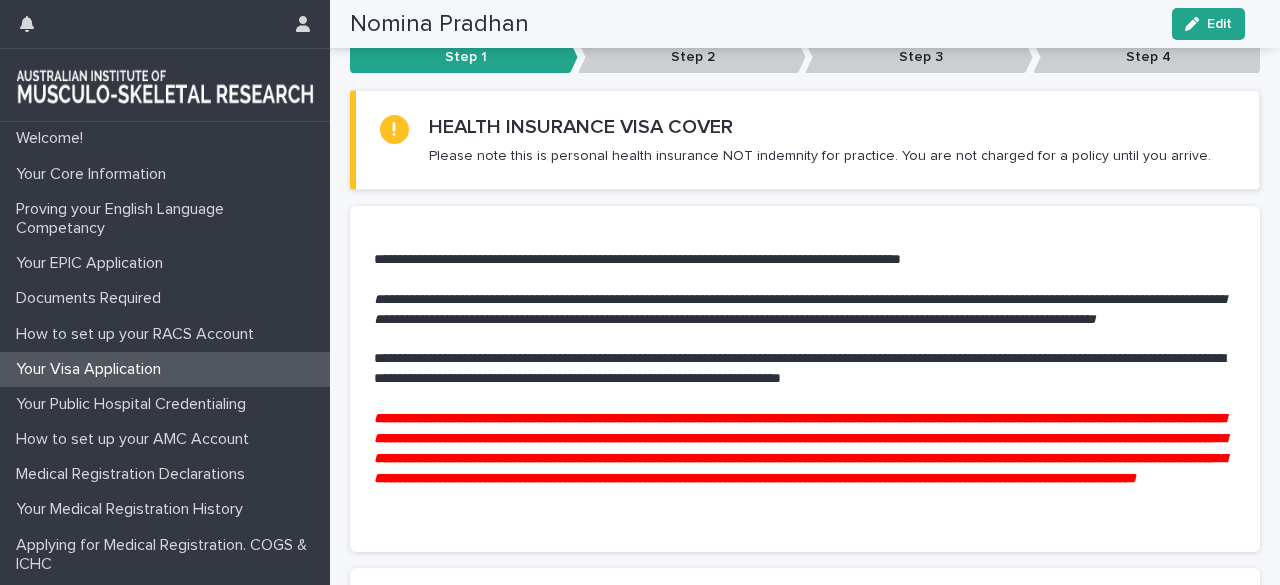 scroll, scrollTop: 0, scrollLeft: 0, axis: both 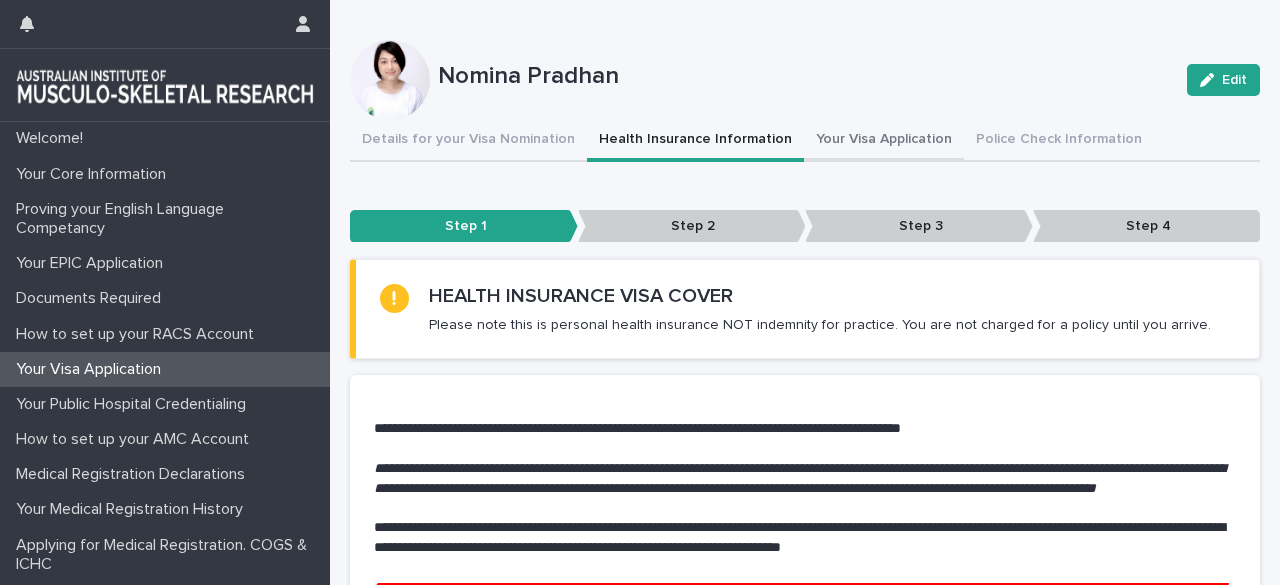 click on "Your Visa Application" at bounding box center (884, 141) 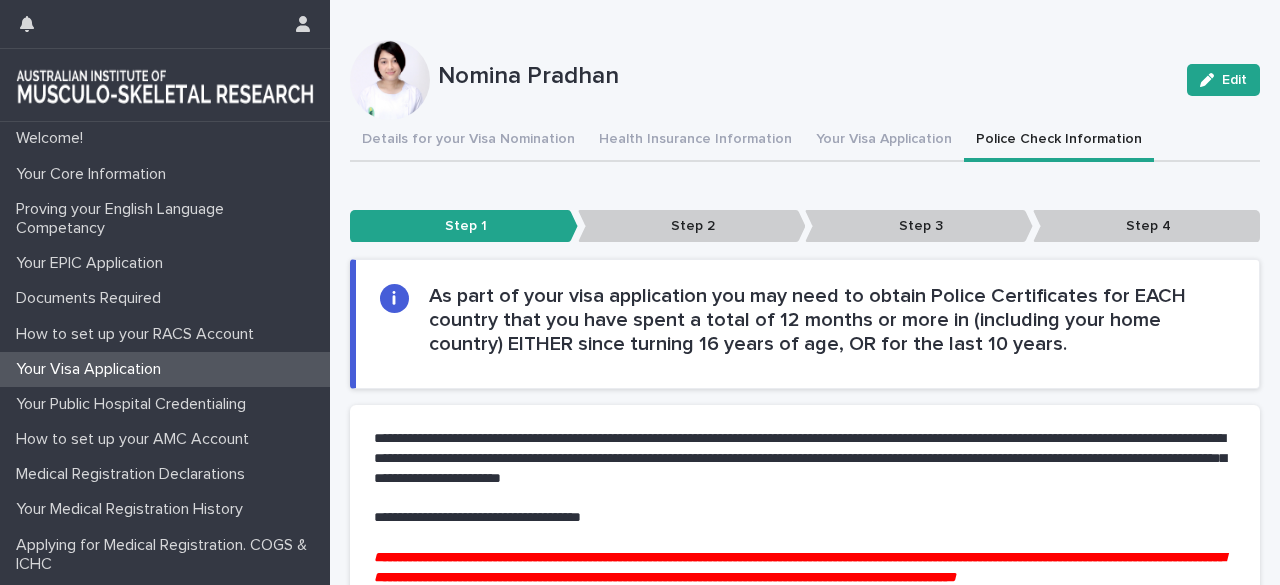 click on "Police Check Information" at bounding box center [1059, 141] 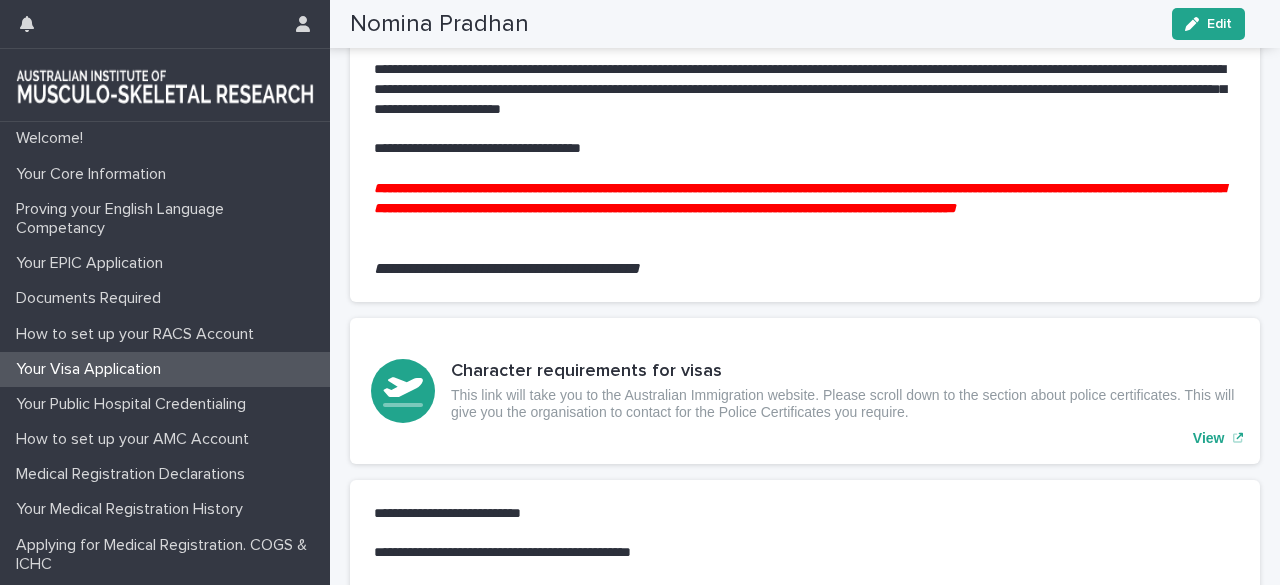 scroll, scrollTop: 368, scrollLeft: 0, axis: vertical 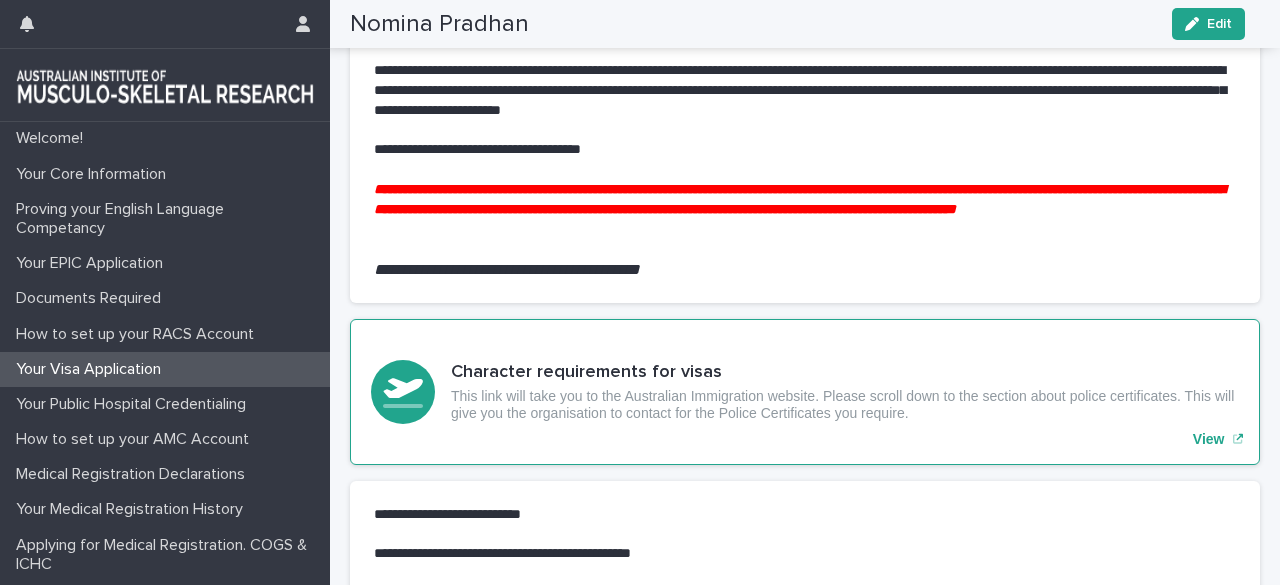 click on "Character requirements for visas This link will take you to the Australian Immigration website. Please scroll down to the section about police certificates. This will give you the organisation to contact for the Police Certificates you require. View" at bounding box center (805, 392) 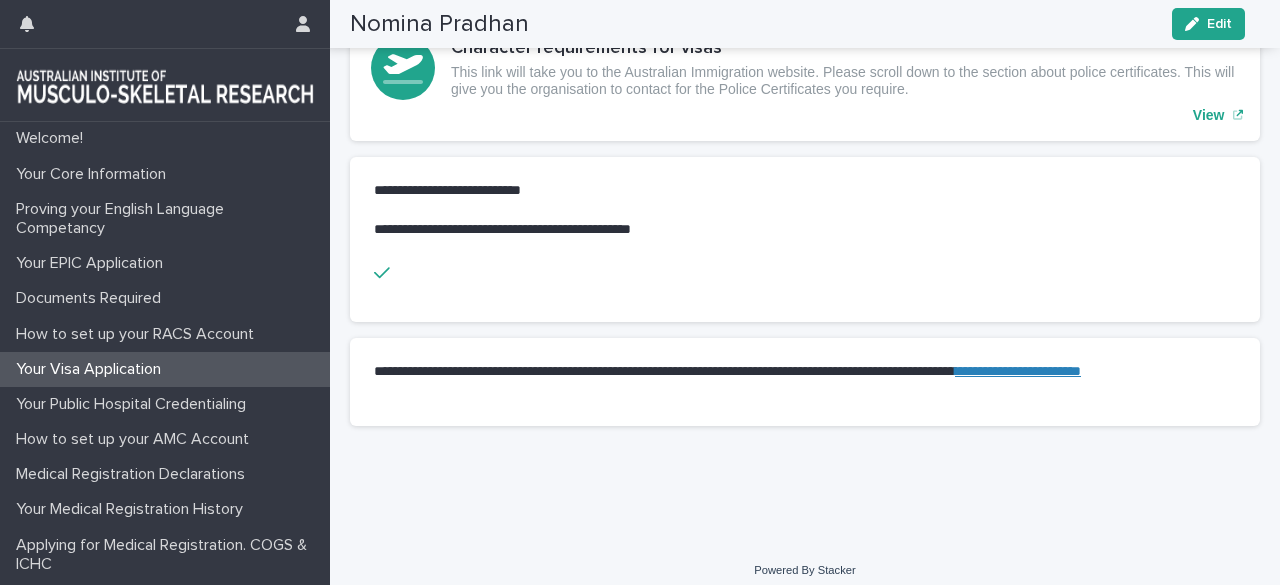scroll, scrollTop: 724, scrollLeft: 0, axis: vertical 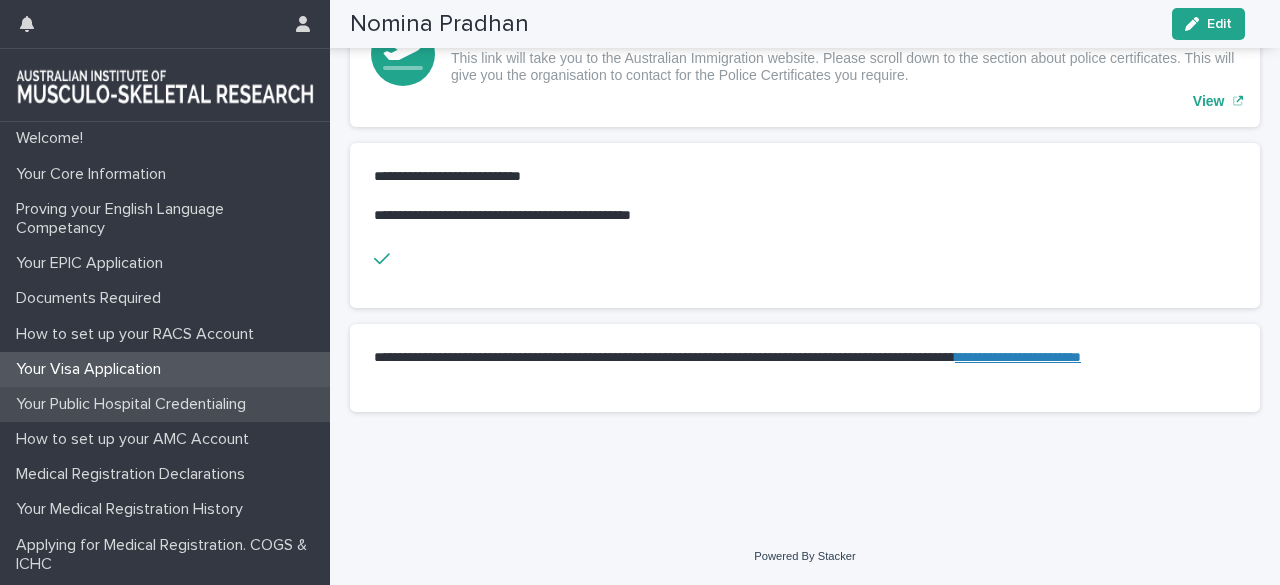click on "Your Public Hospital Credentialing" at bounding box center (135, 404) 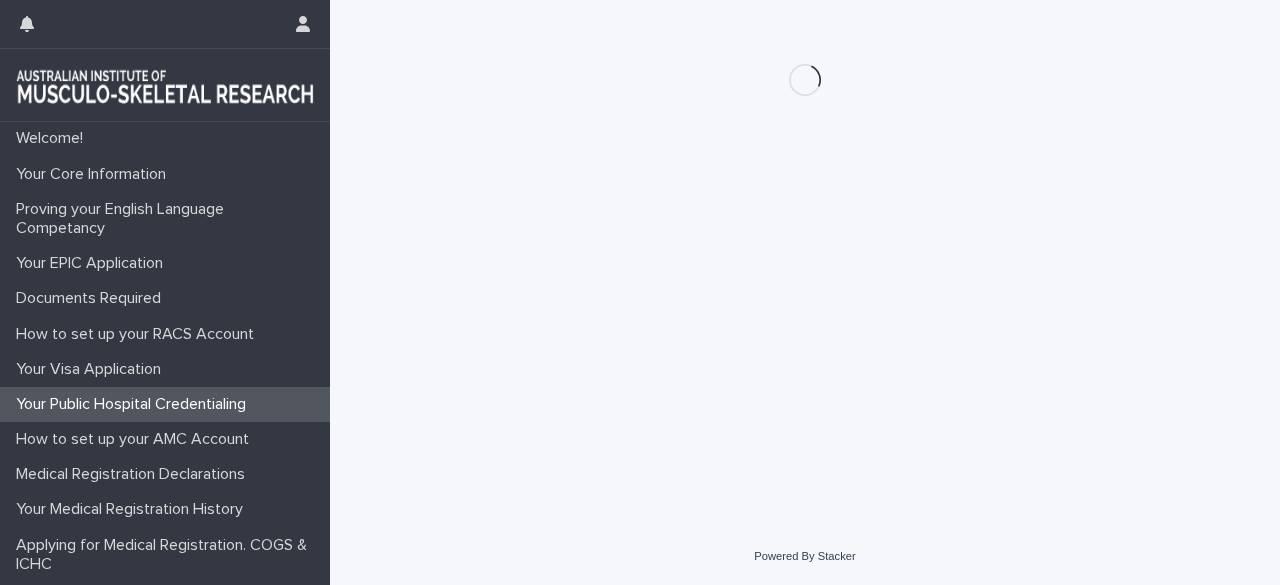 scroll, scrollTop: 0, scrollLeft: 0, axis: both 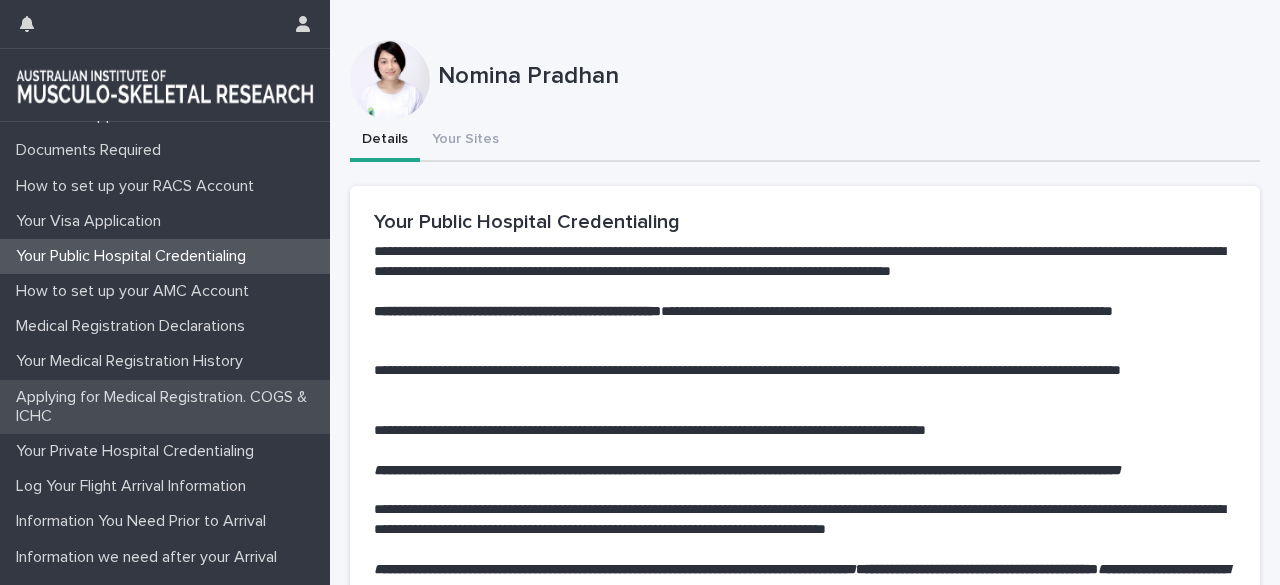 click on "Applying for Medical Registration. COGS & ICHC" at bounding box center (169, 407) 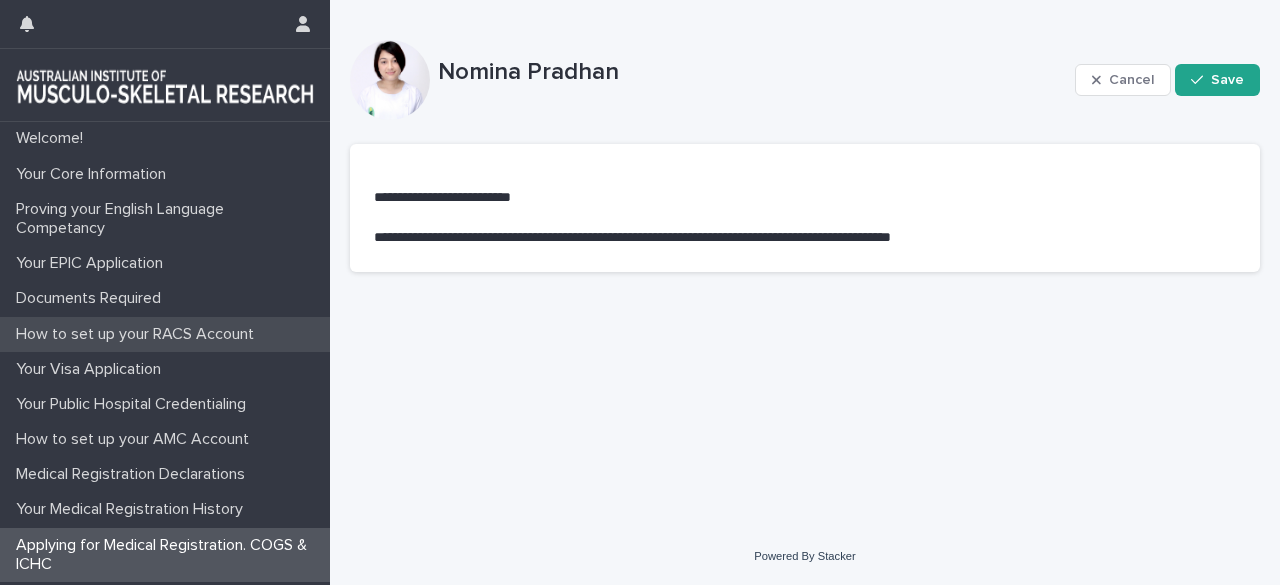 click on "How to set up your RACS Account" at bounding box center [165, 334] 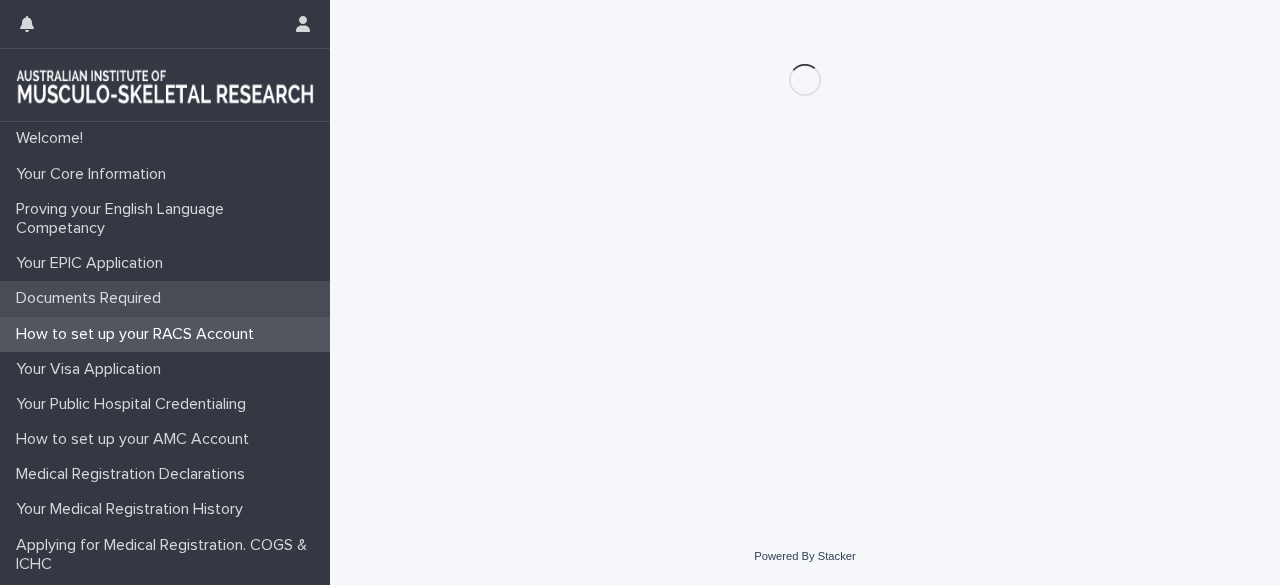 click on "Documents Required" at bounding box center [165, 298] 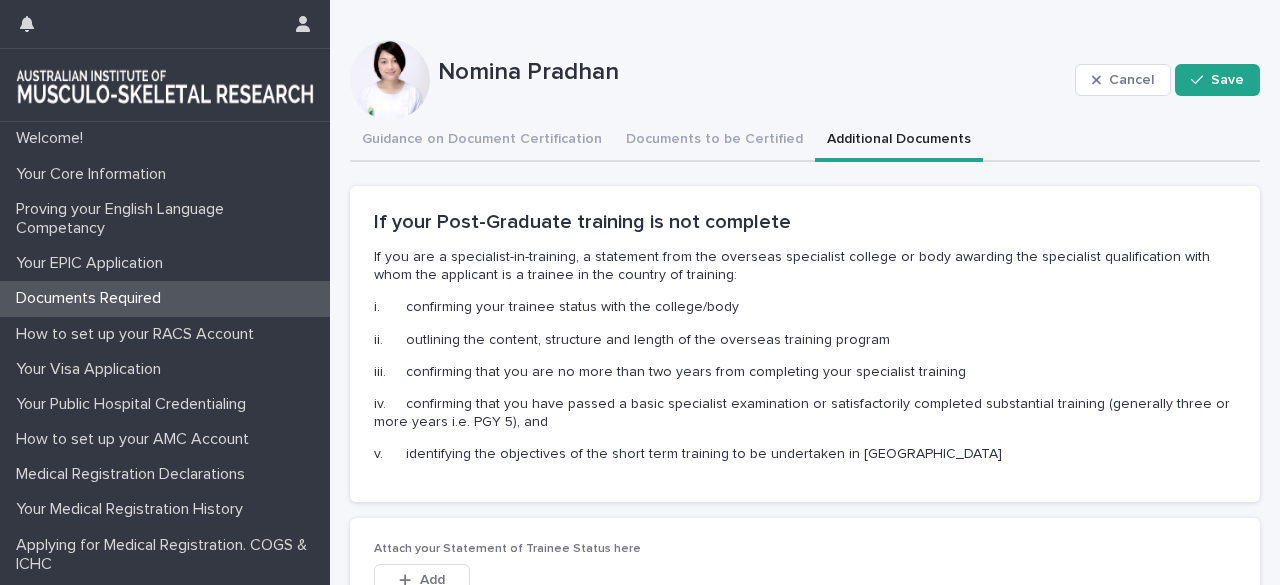 click on "Additional Documents" at bounding box center [899, 141] 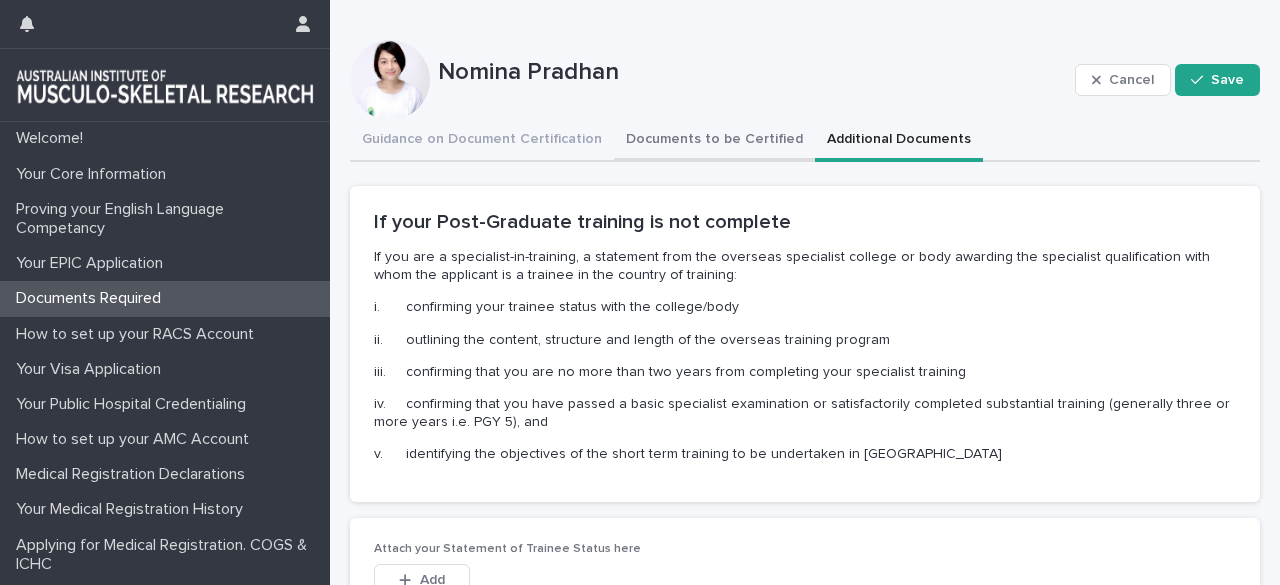 click on "Documents to be Certified" at bounding box center [714, 141] 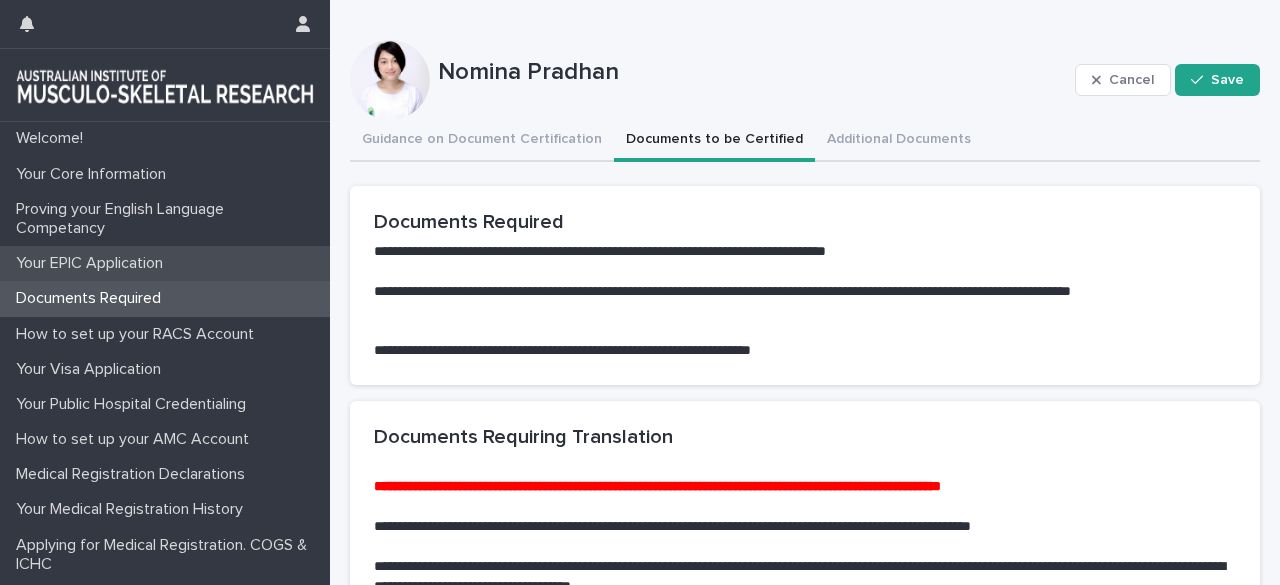 click on "Your EPIC Application" at bounding box center (93, 263) 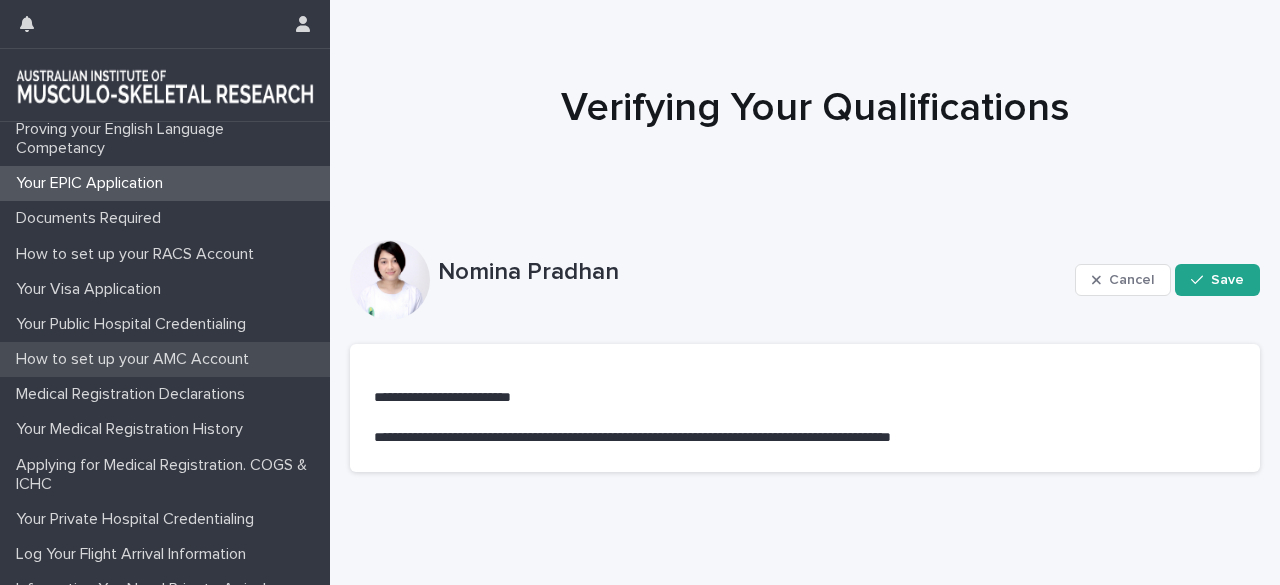 scroll, scrollTop: 86, scrollLeft: 0, axis: vertical 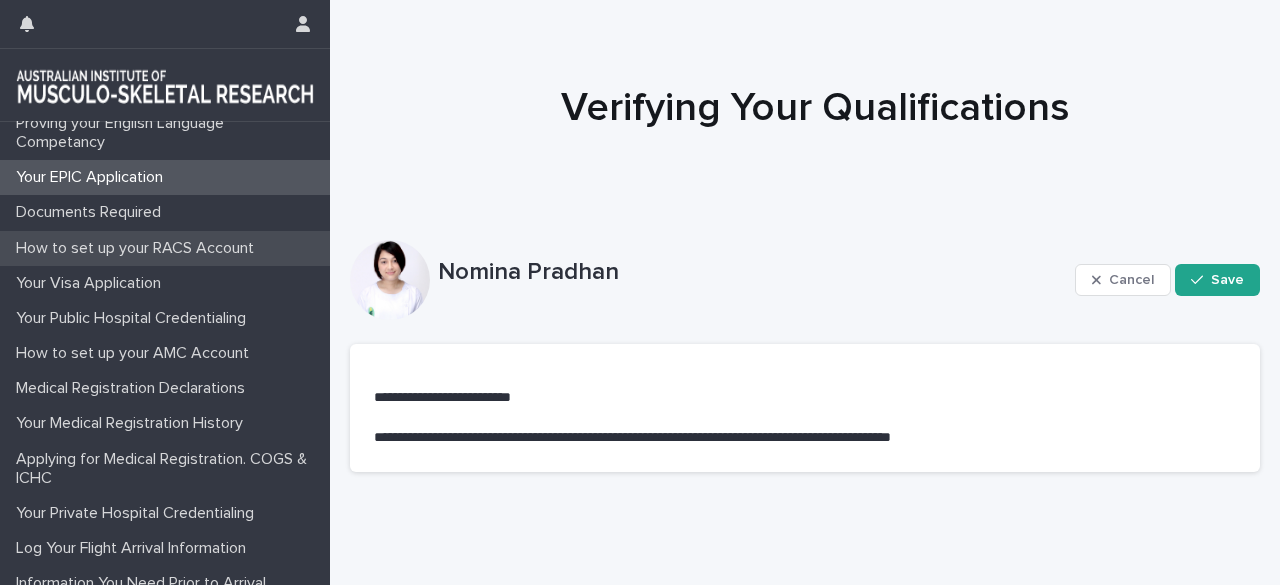 click on "How to set up your RACS Account" at bounding box center (139, 248) 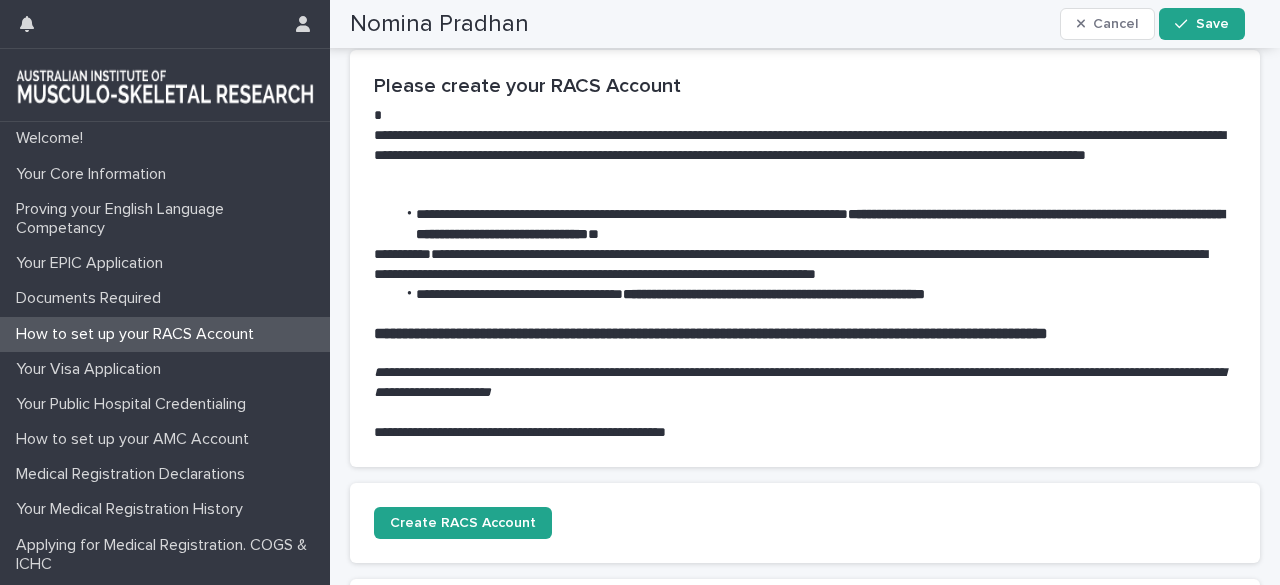 scroll, scrollTop: 0, scrollLeft: 0, axis: both 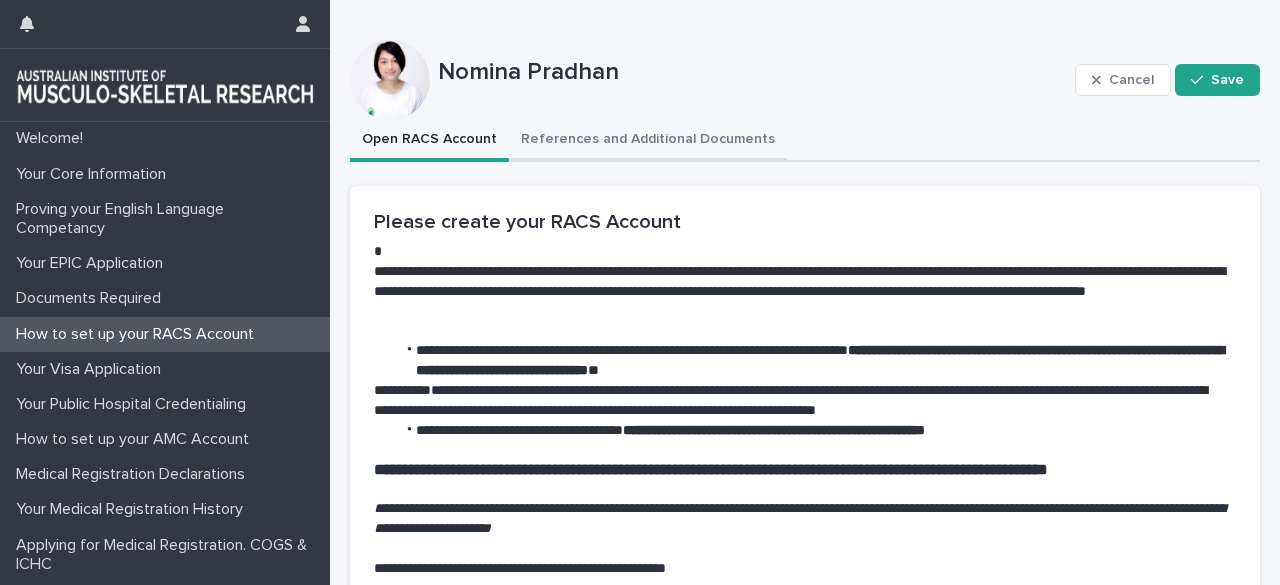 click on "References and Additional Documents" at bounding box center [648, 141] 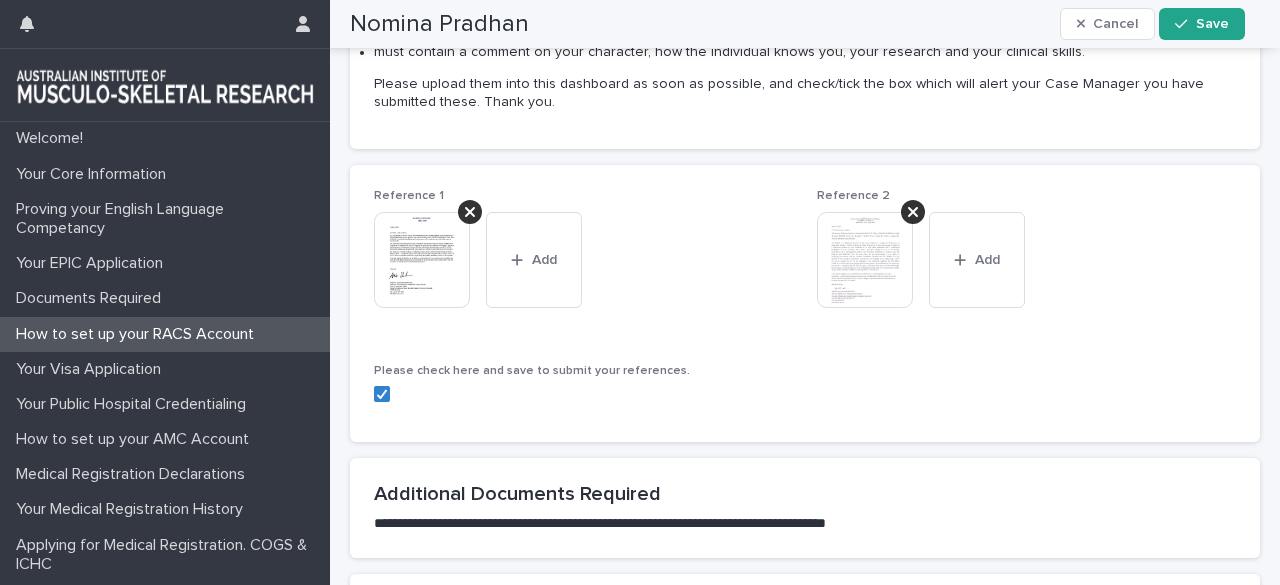 scroll, scrollTop: 839, scrollLeft: 0, axis: vertical 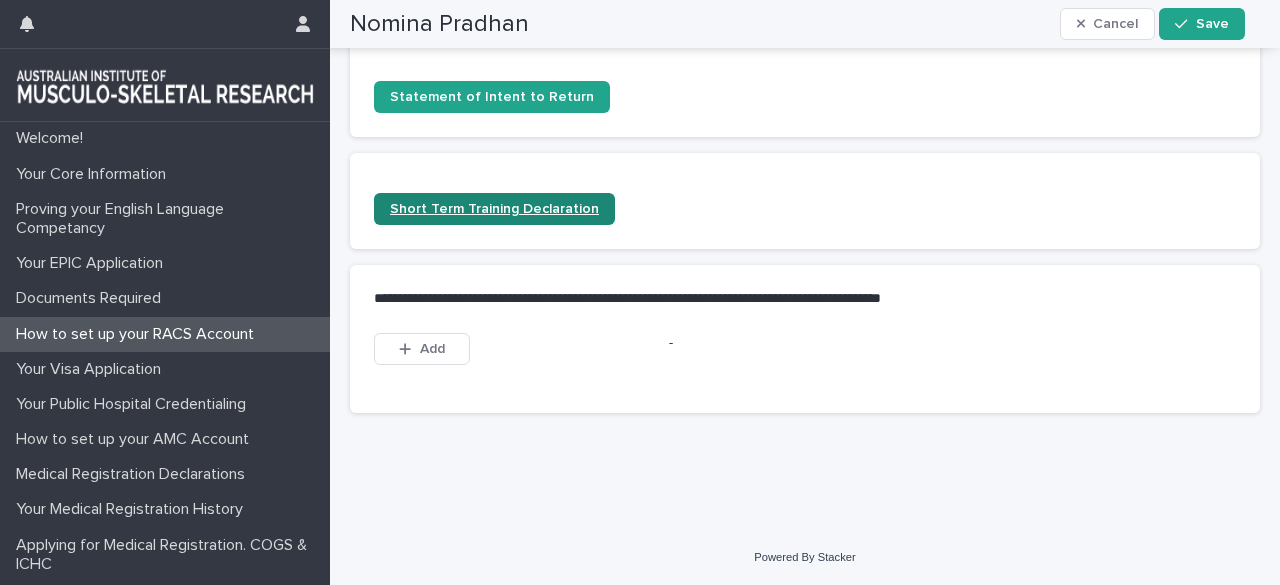 click on "Short Term Training Declaration" at bounding box center [494, 209] 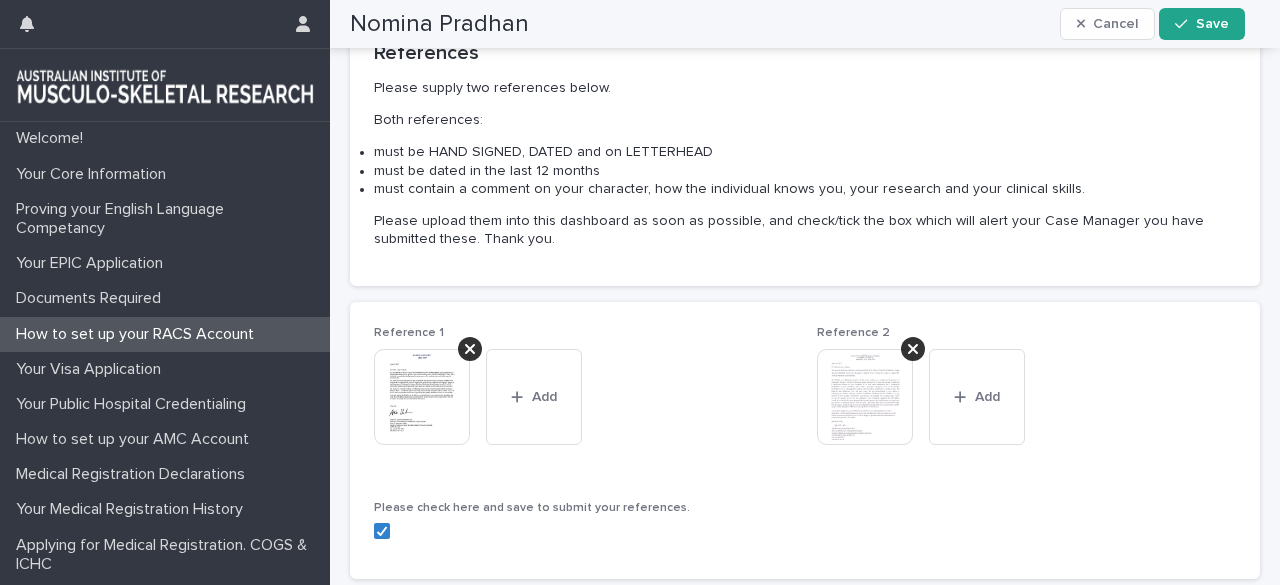 scroll, scrollTop: 0, scrollLeft: 0, axis: both 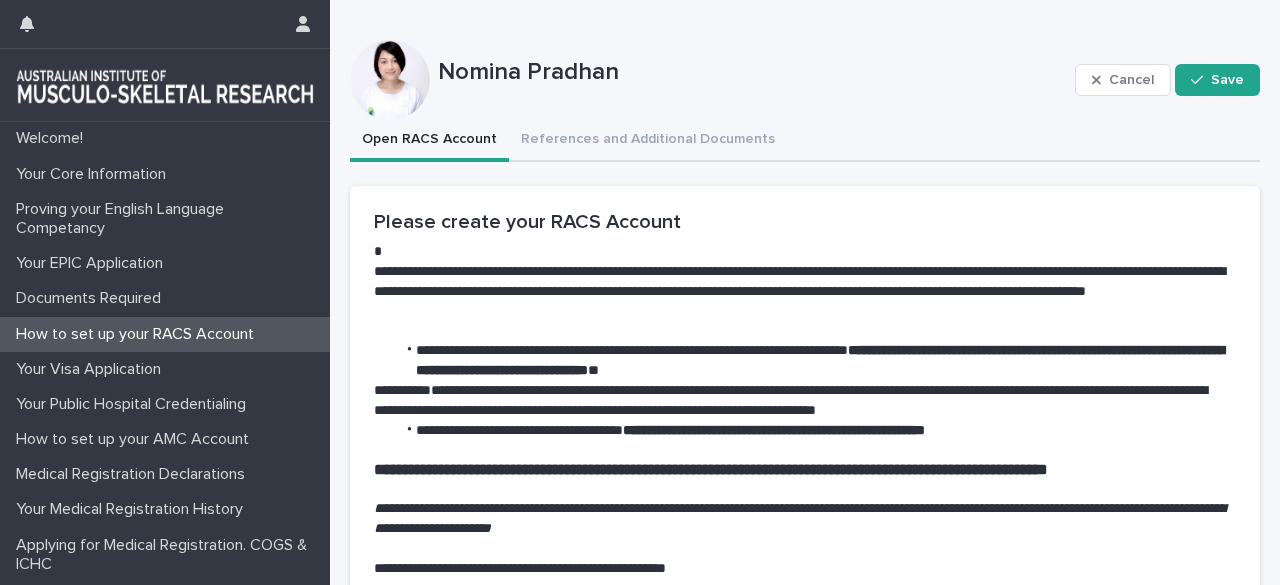 click on "Open RACS Account" at bounding box center (429, 141) 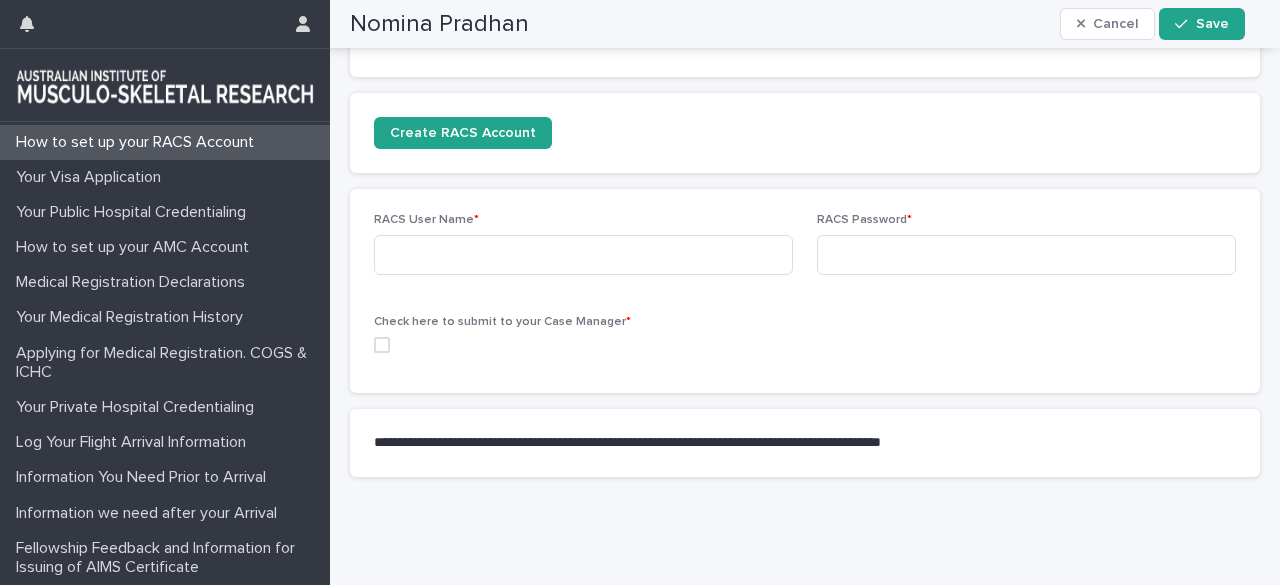 scroll, scrollTop: 590, scrollLeft: 0, axis: vertical 